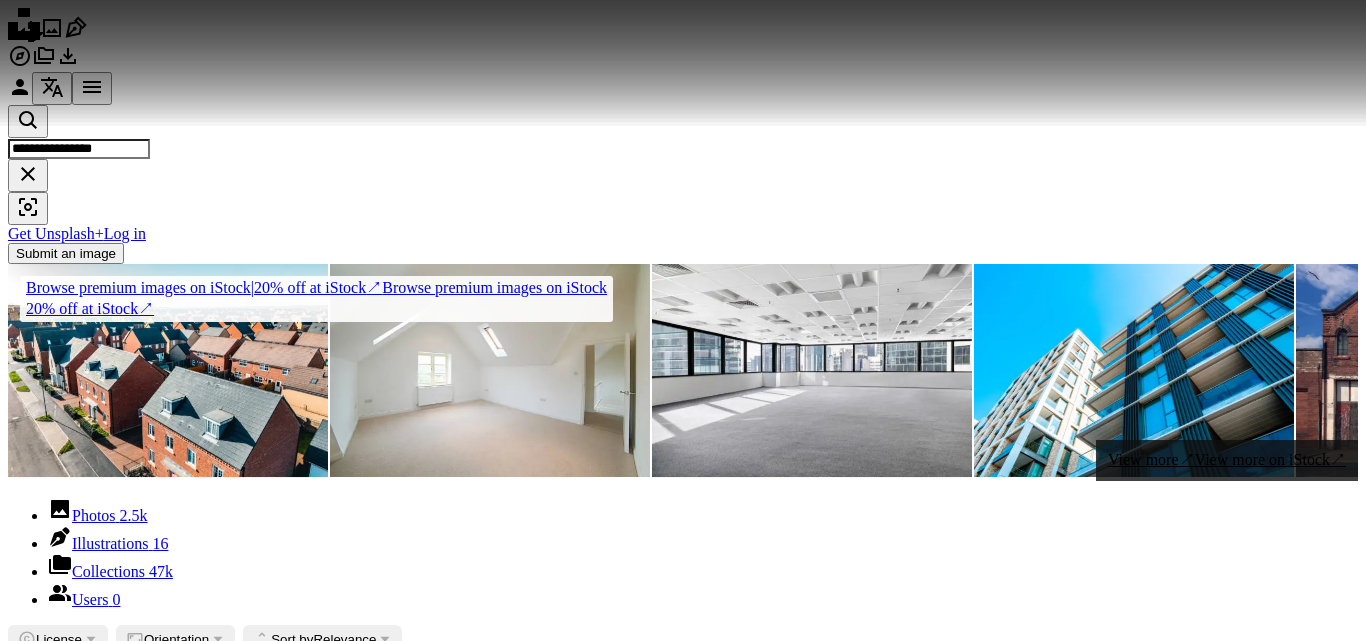 scroll, scrollTop: 2500, scrollLeft: 0, axis: vertical 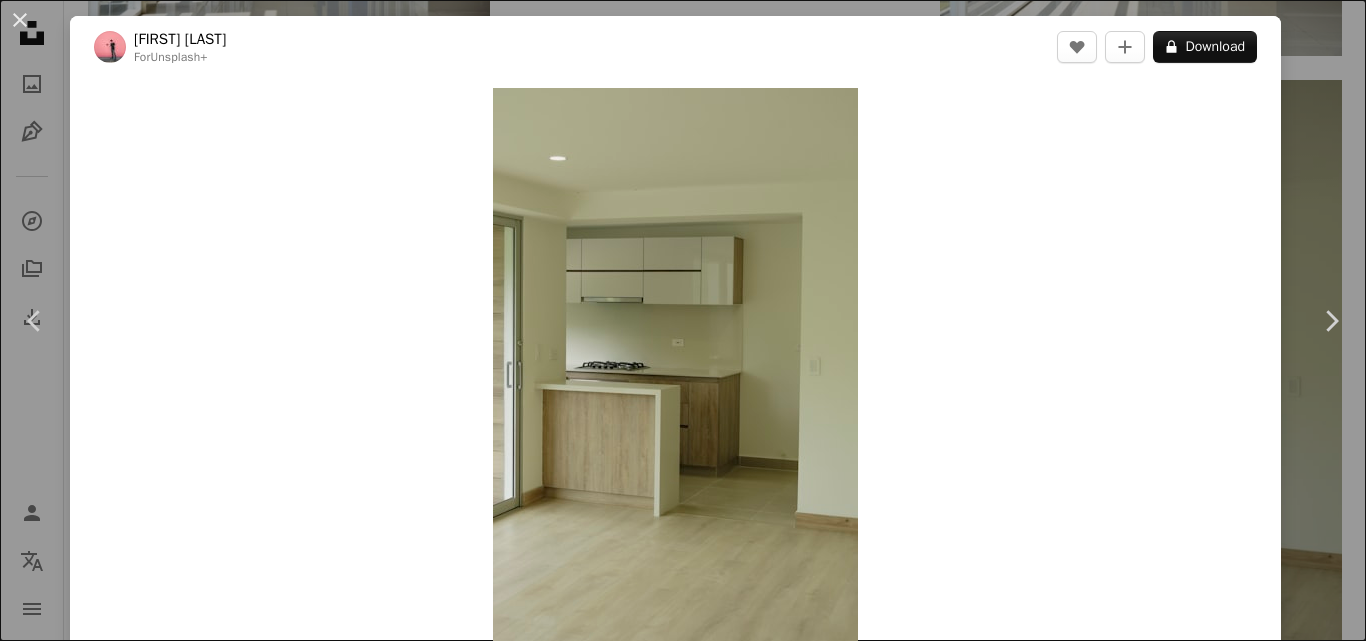 click on "A lock Download" at bounding box center [1205, 47] 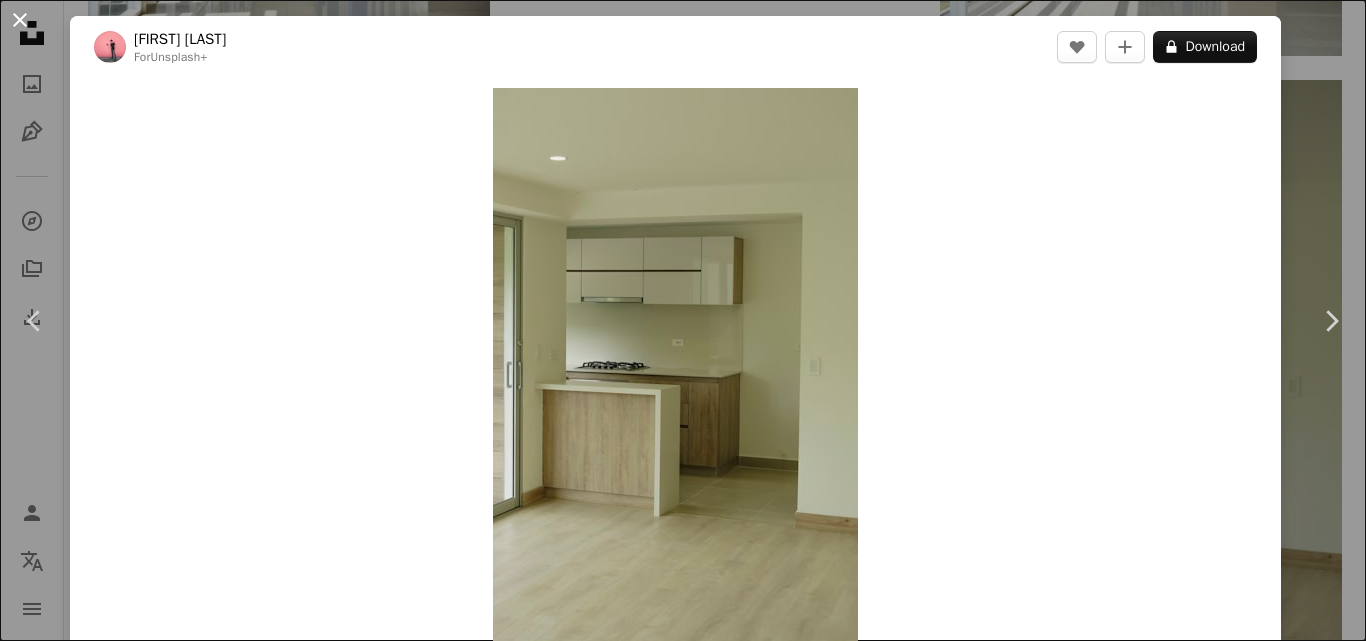 click on "An X shape" at bounding box center (20, 20) 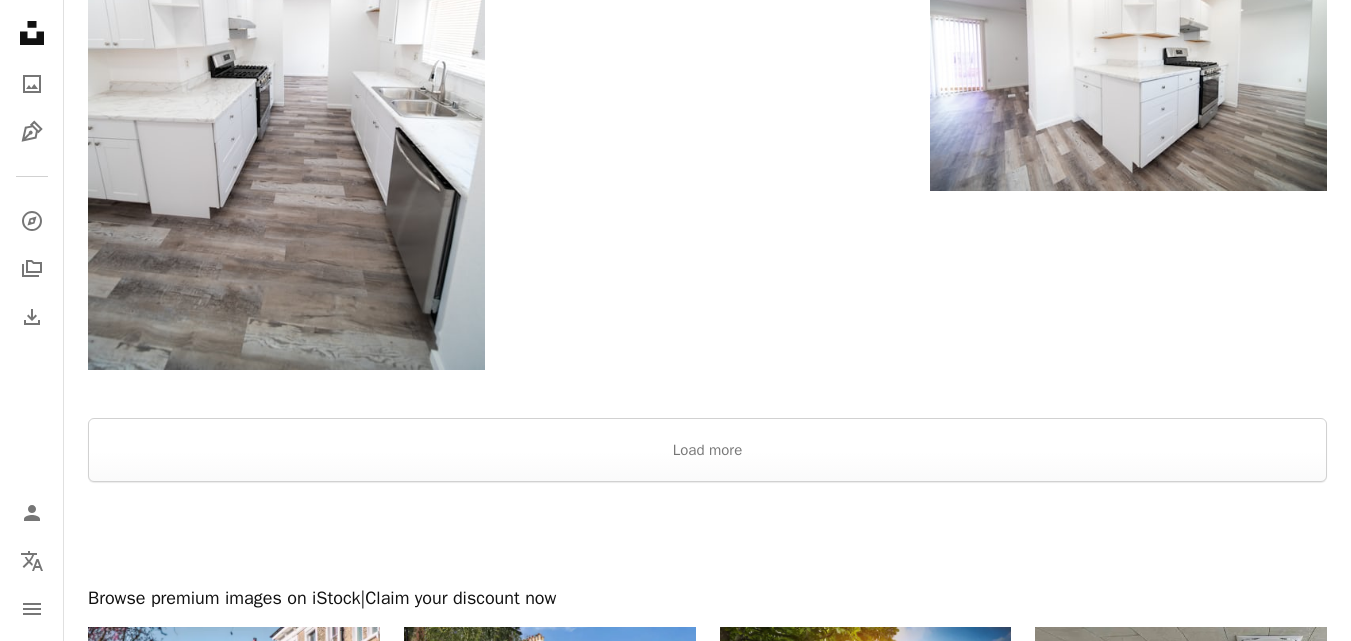 scroll, scrollTop: 4500, scrollLeft: 0, axis: vertical 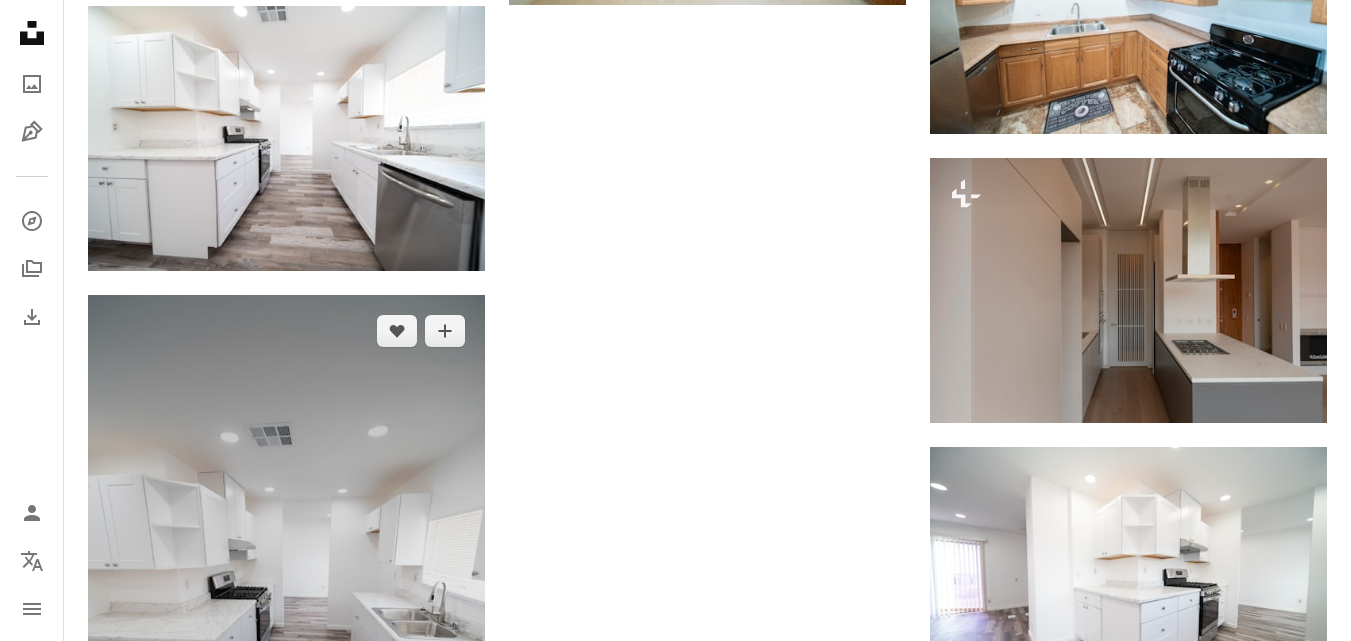 click at bounding box center (286, 593) 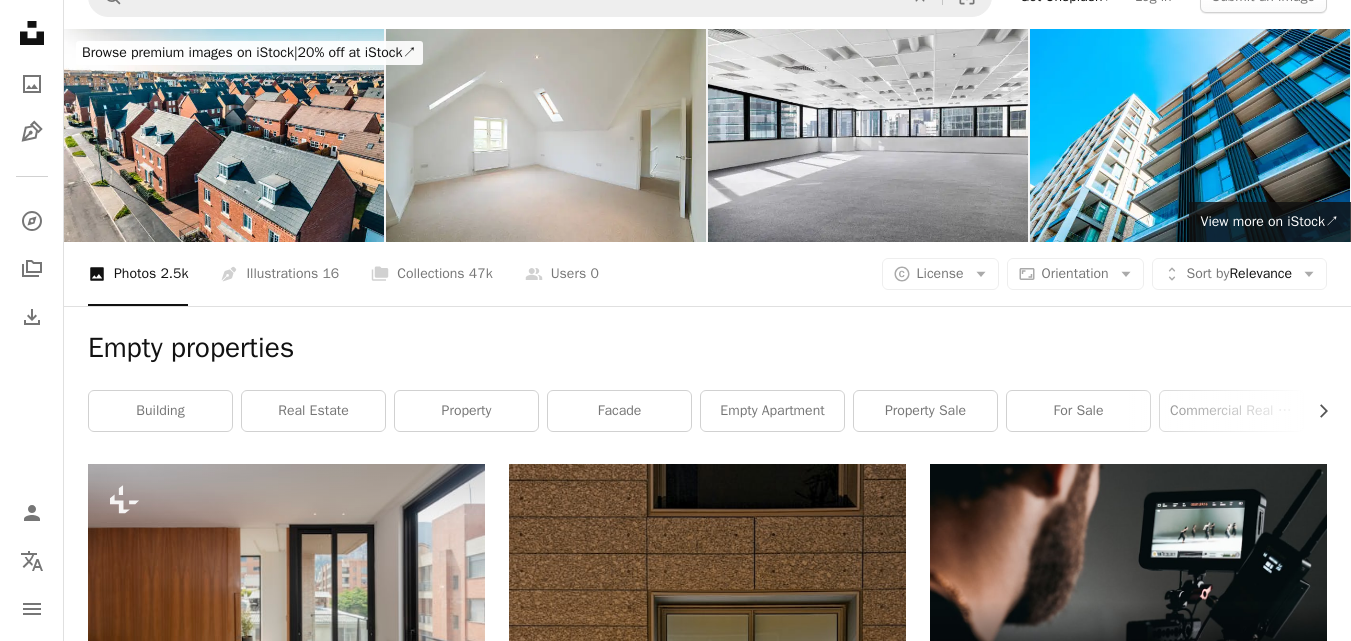 scroll, scrollTop: 0, scrollLeft: 0, axis: both 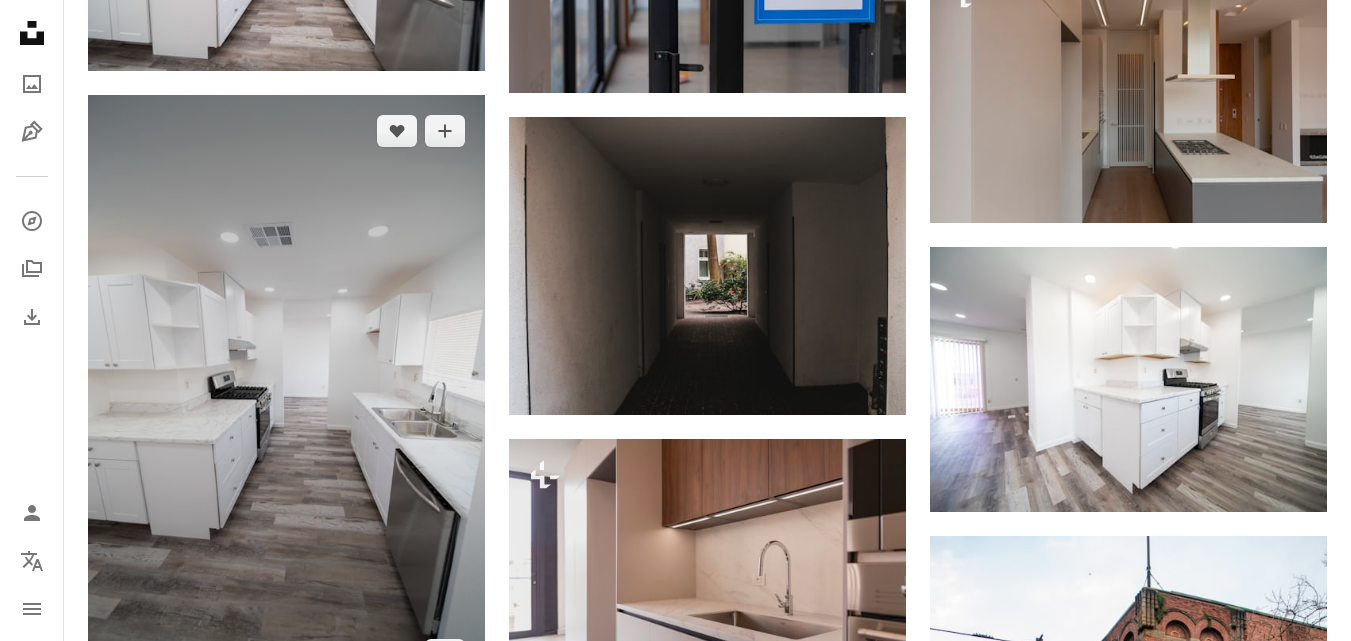 click at bounding box center [286, 393] 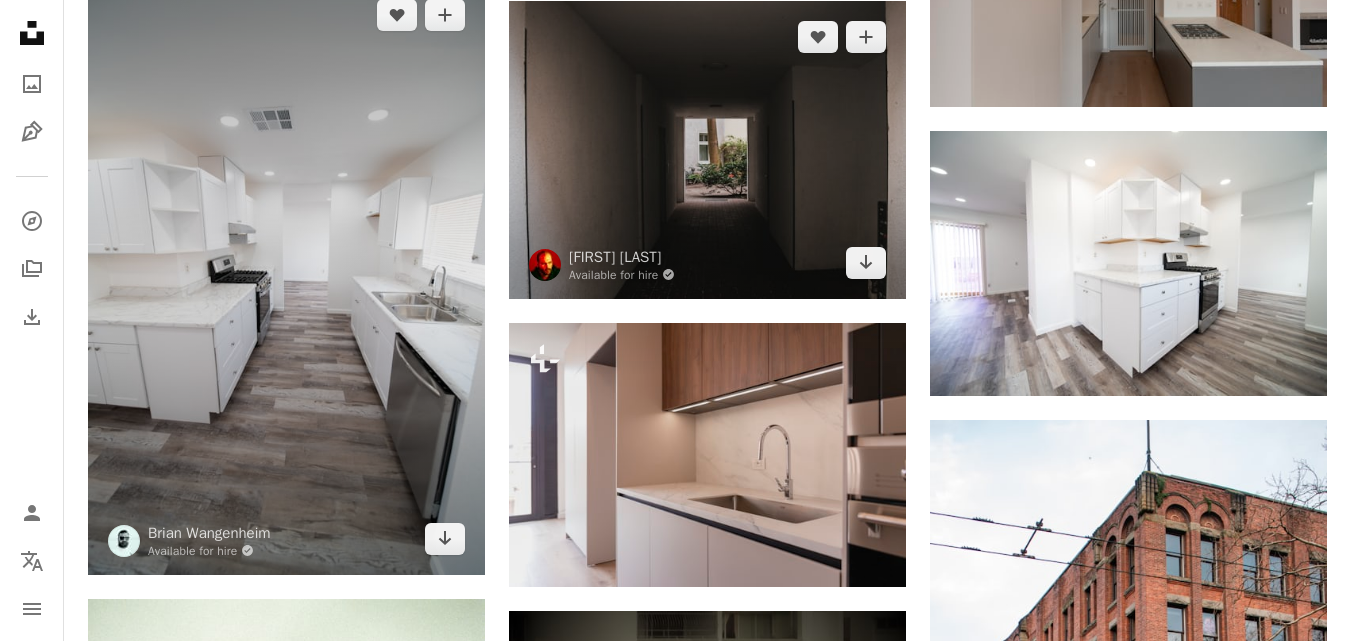 scroll, scrollTop: 4716, scrollLeft: 0, axis: vertical 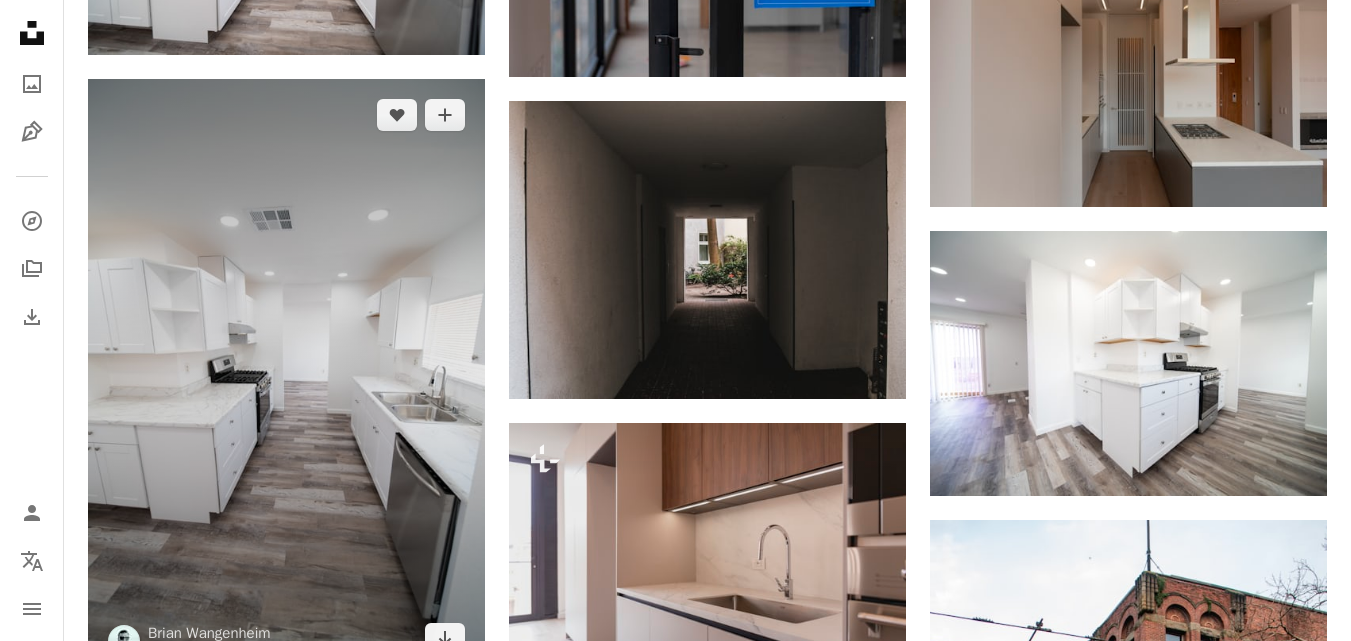 click at bounding box center [286, 377] 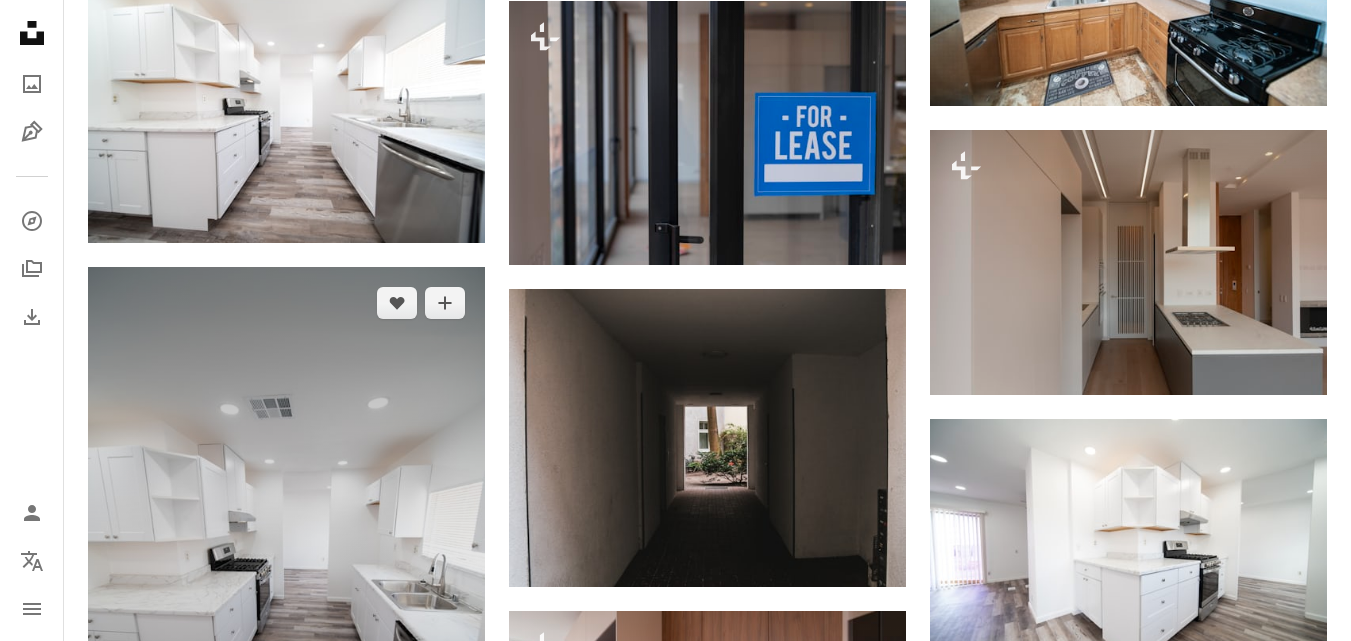 scroll, scrollTop: 4516, scrollLeft: 0, axis: vertical 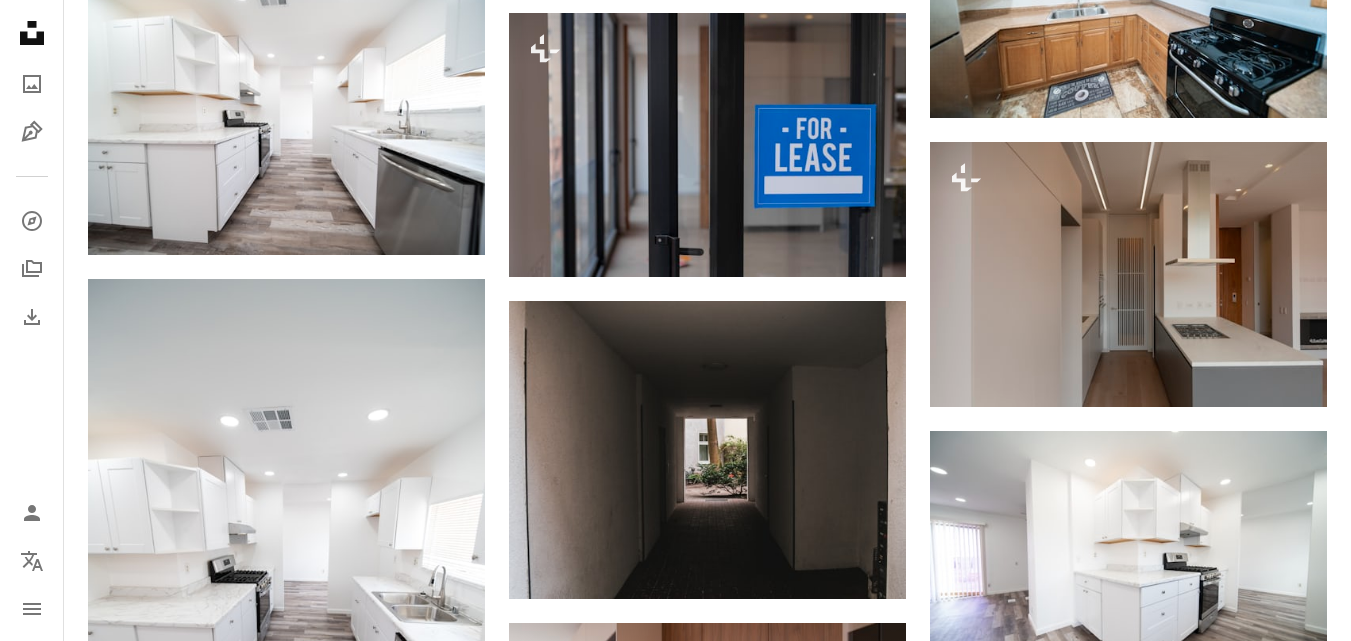 drag, startPoint x: 484, startPoint y: 210, endPoint x: 10, endPoint y: 387, distance: 505.96936 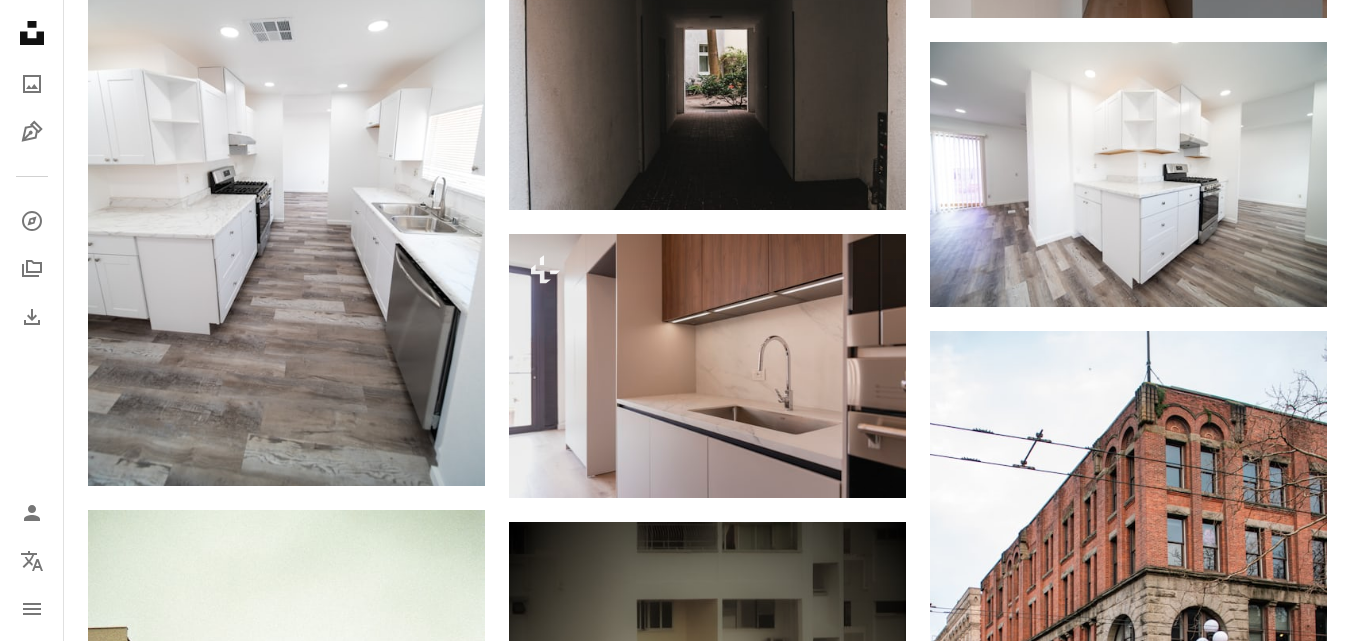 scroll, scrollTop: 4800, scrollLeft: 0, axis: vertical 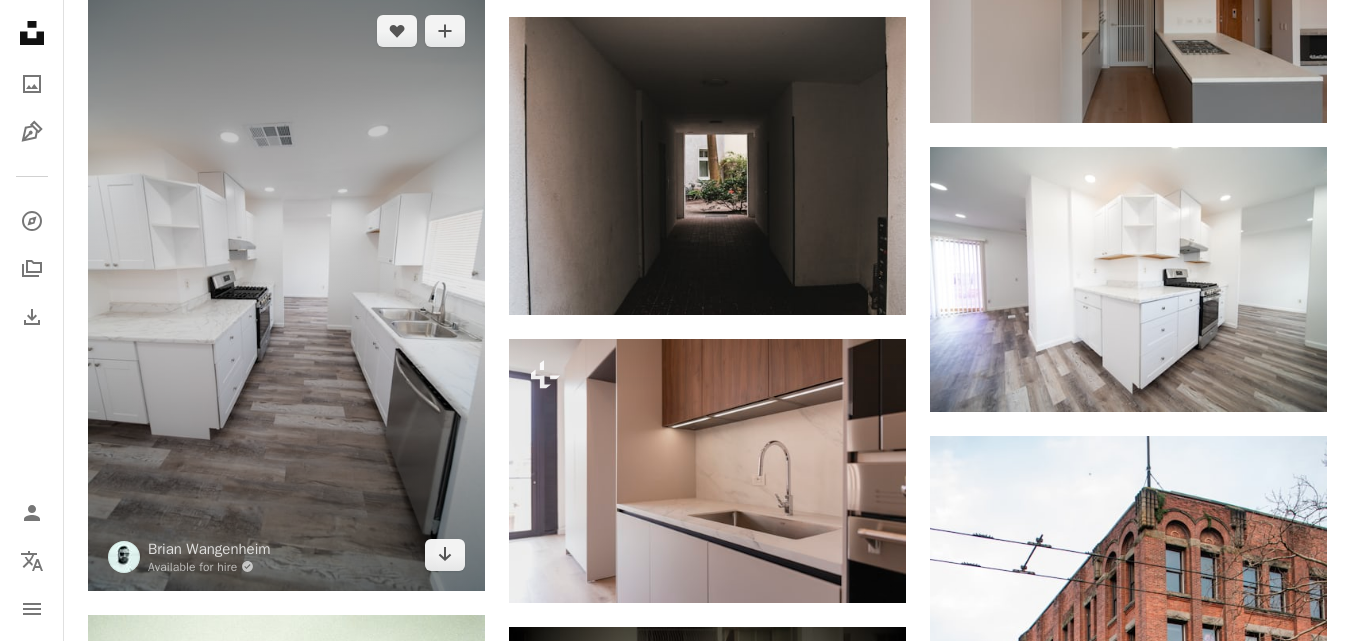 click at bounding box center (286, 293) 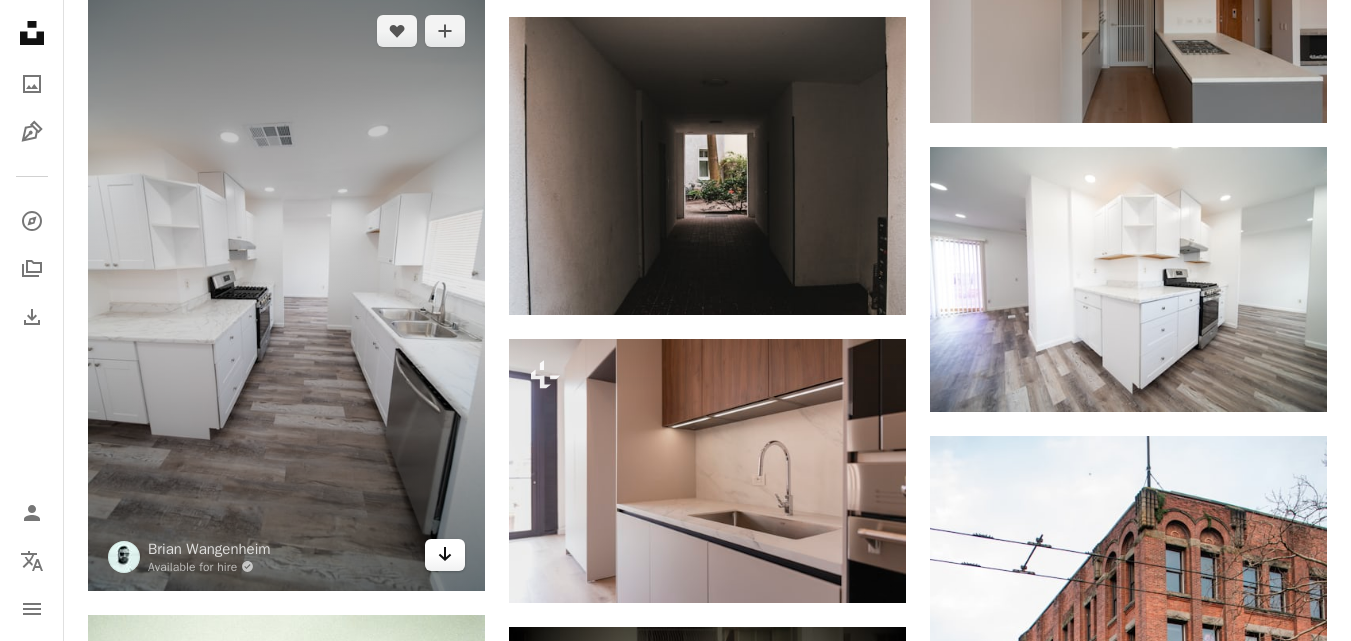 click on "Arrow pointing down" 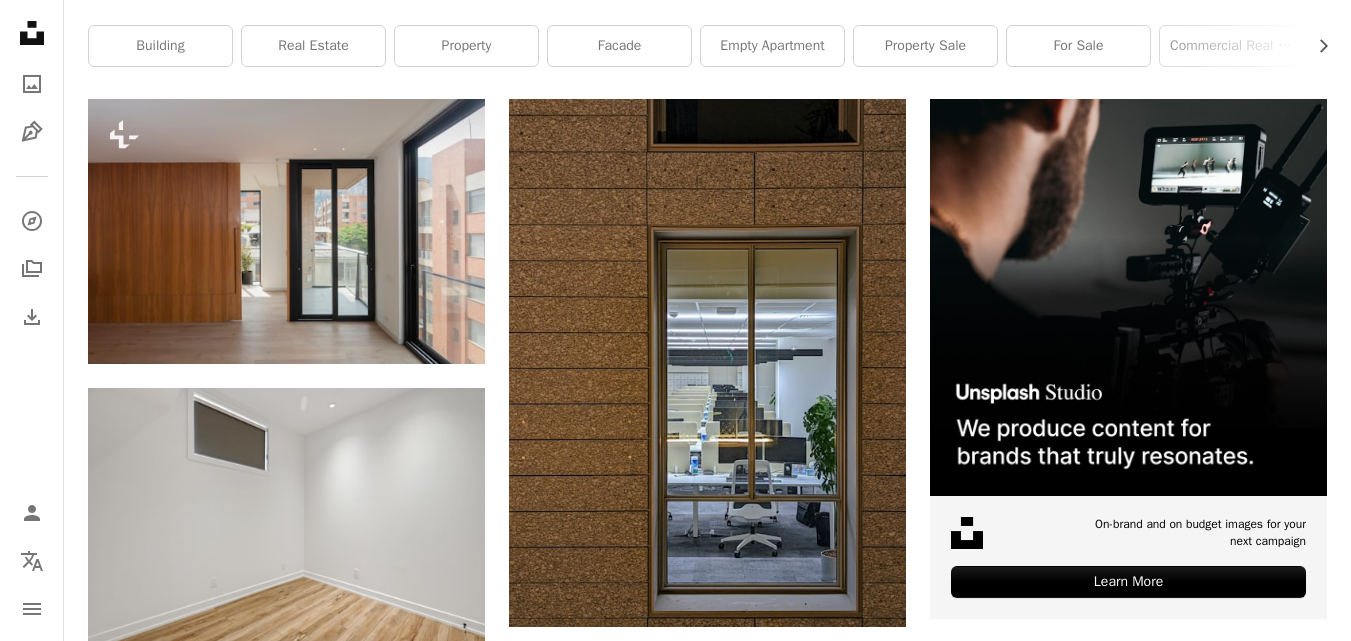 scroll, scrollTop: 300, scrollLeft: 0, axis: vertical 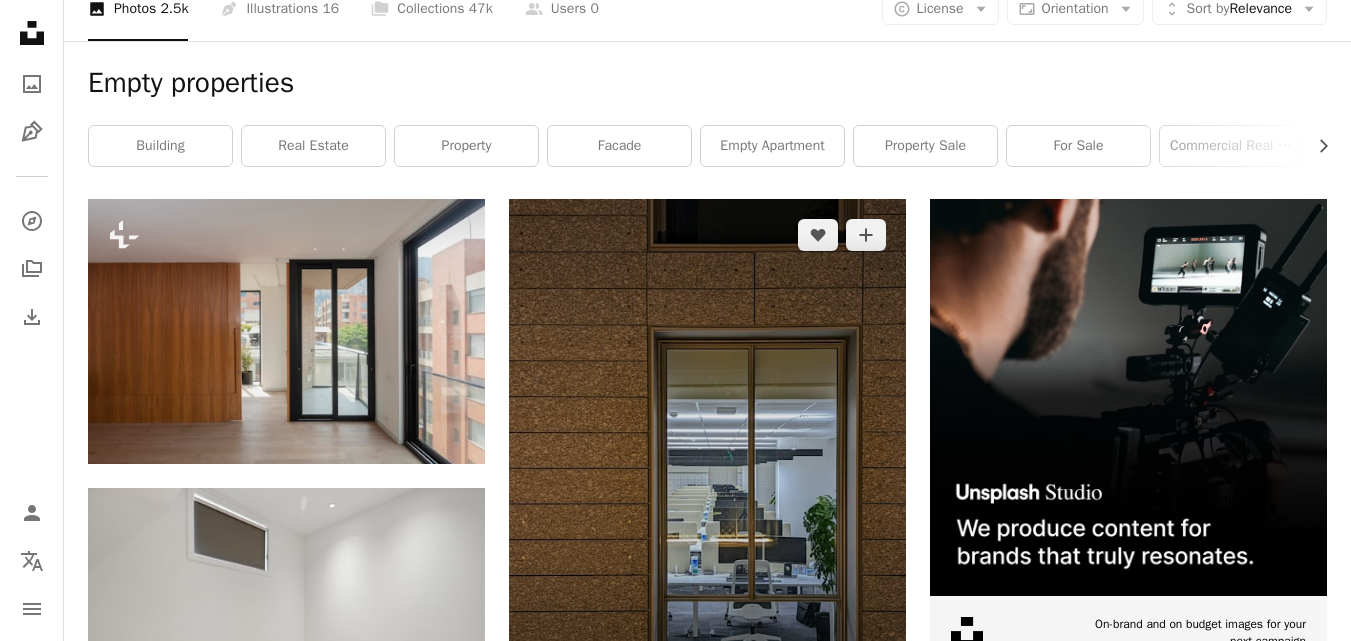 click at bounding box center (707, 462) 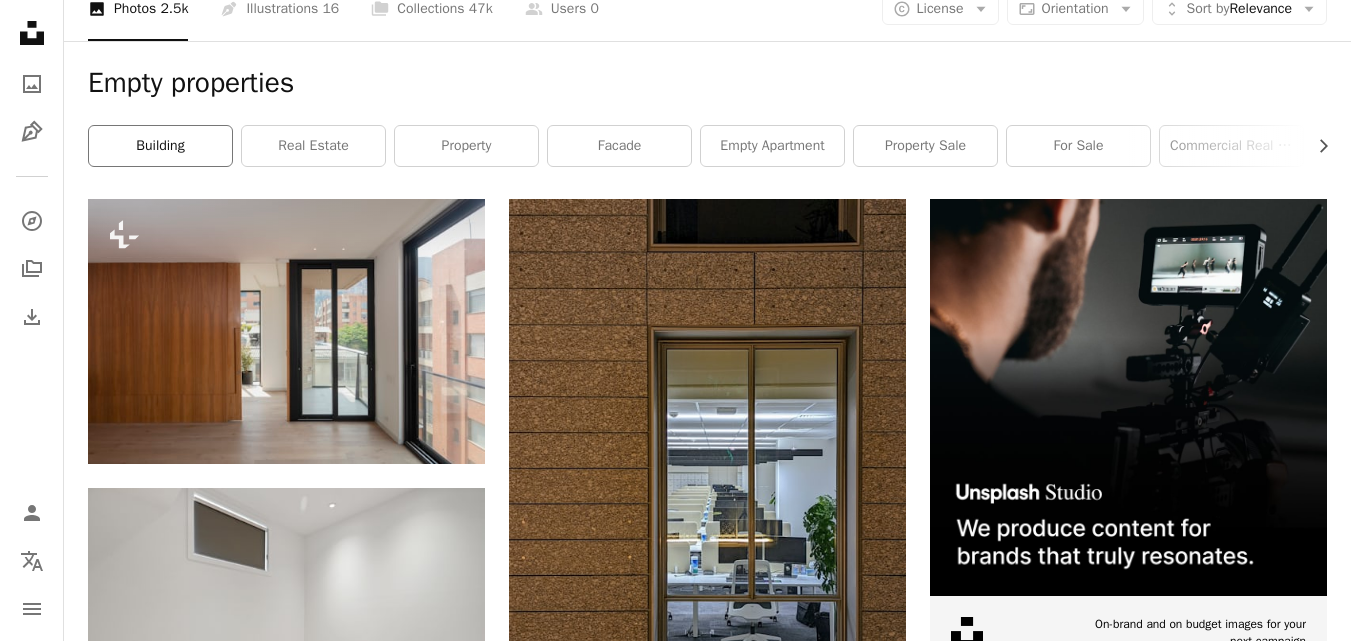 click on "building" at bounding box center [160, 146] 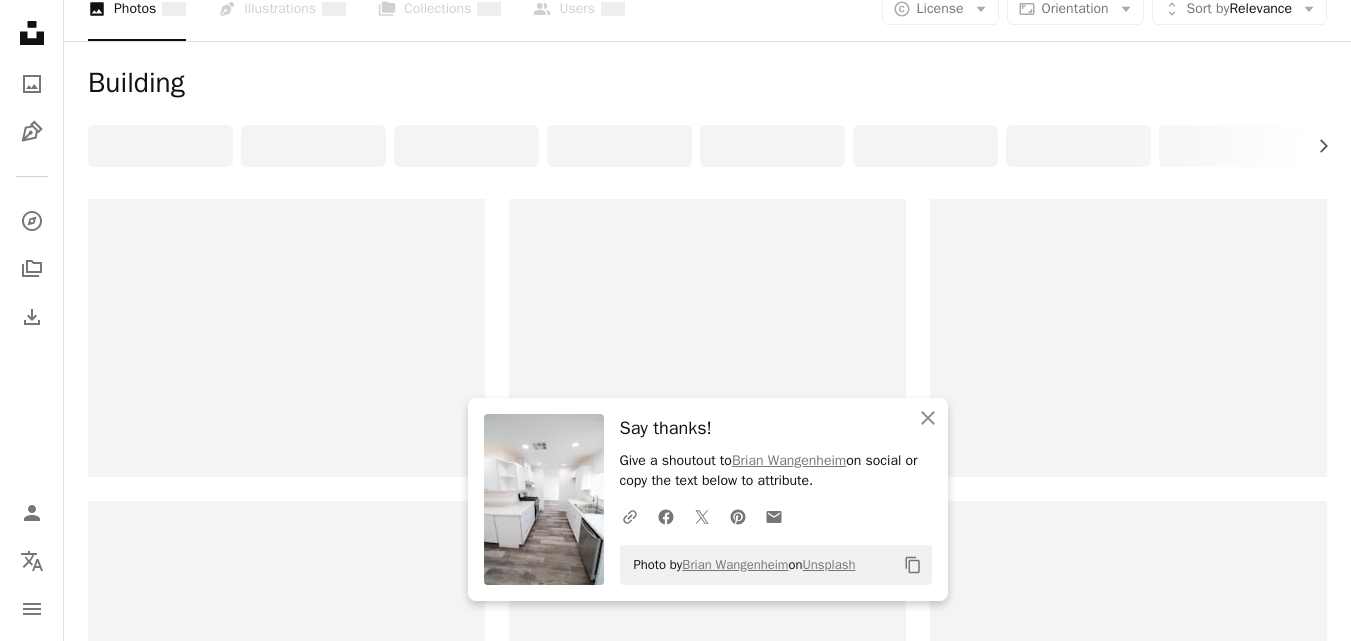 scroll, scrollTop: 0, scrollLeft: 0, axis: both 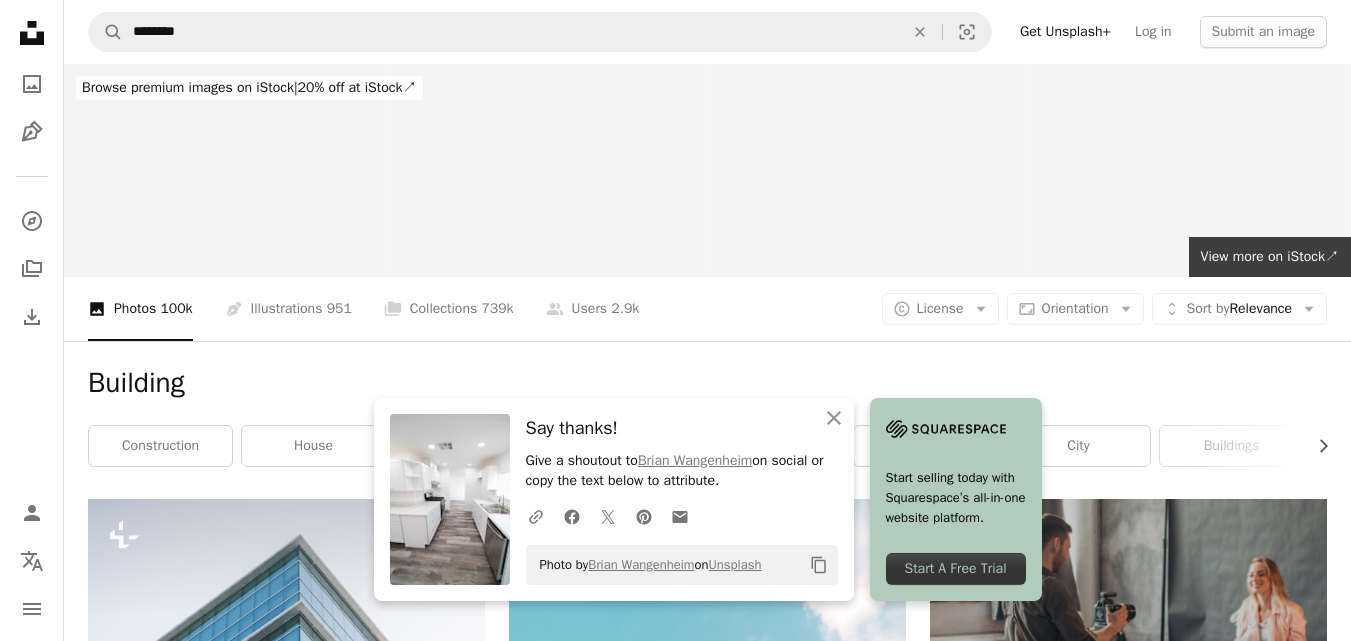 click at bounding box center [946, 429] 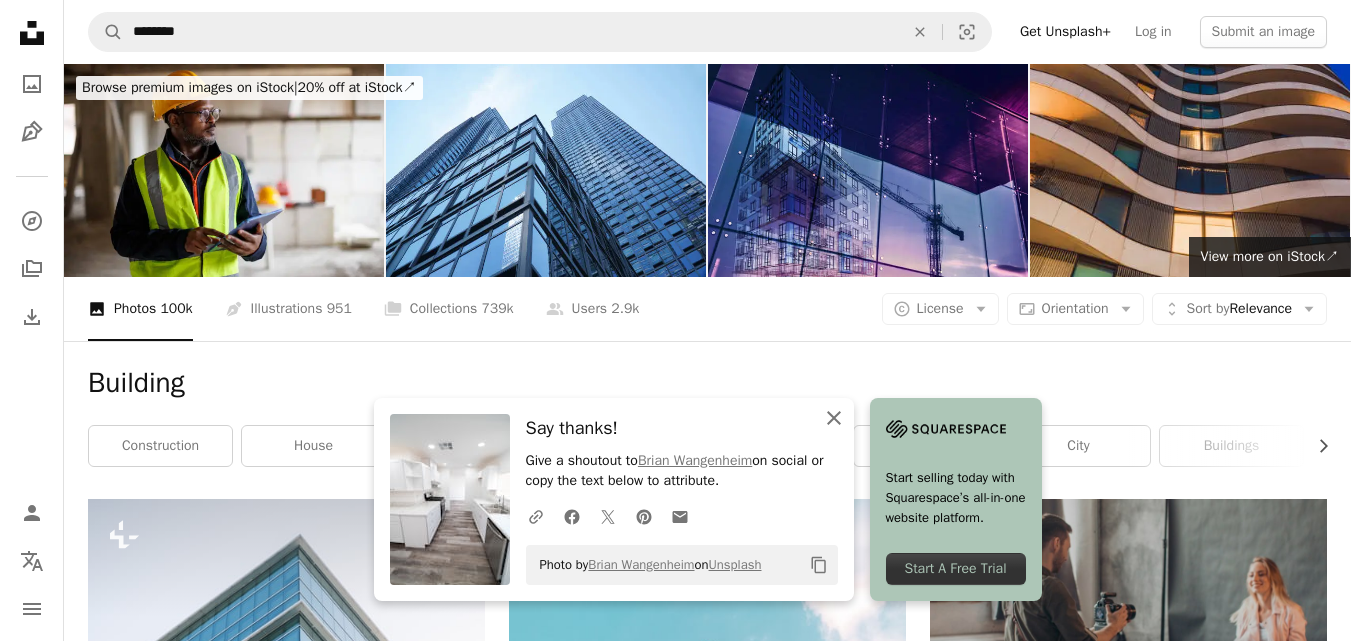 click 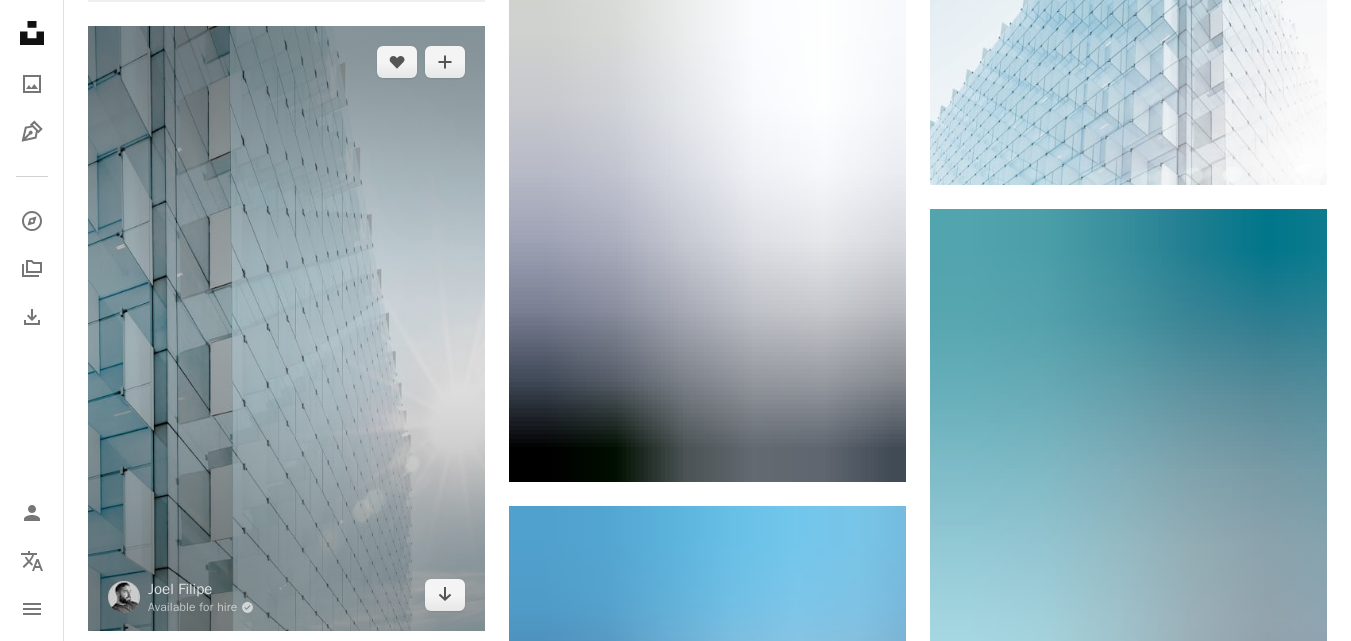 scroll, scrollTop: 2000, scrollLeft: 0, axis: vertical 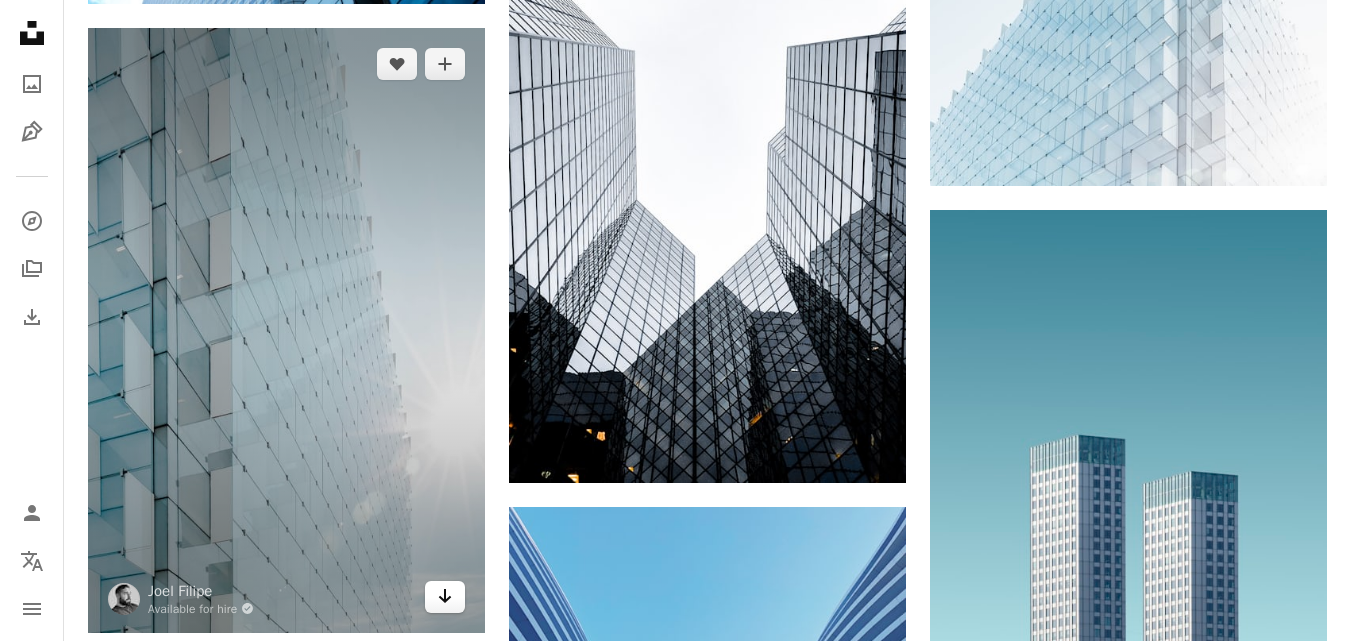 click 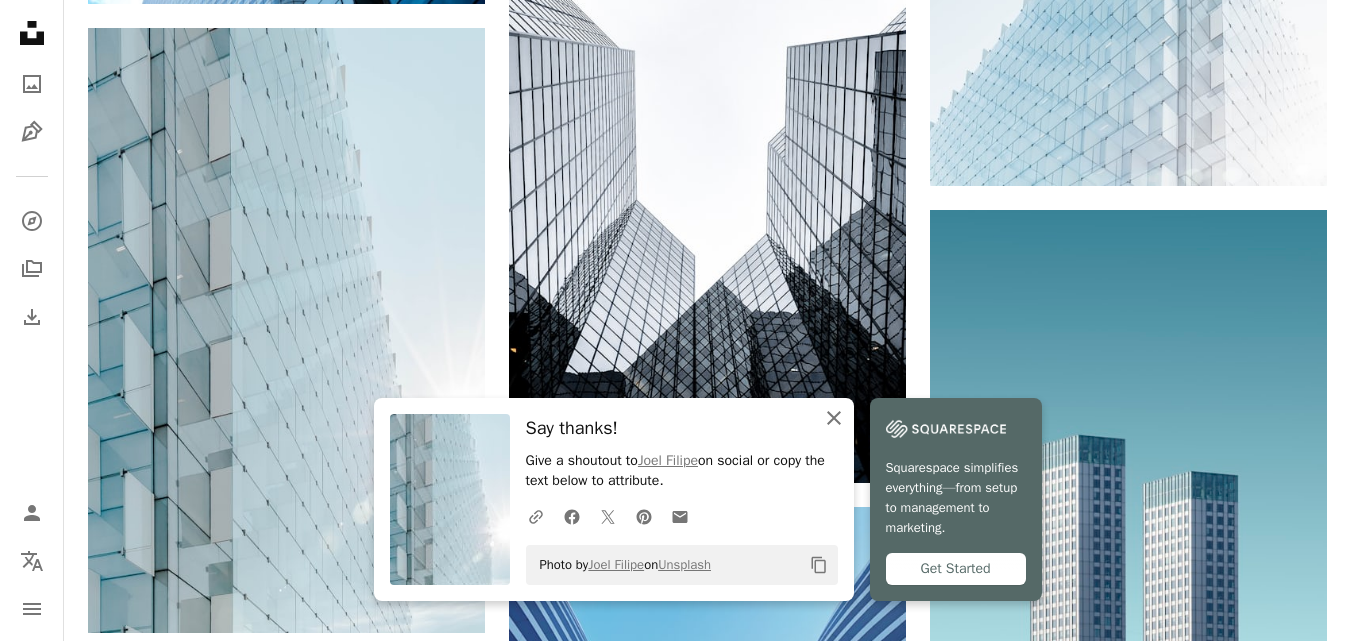 click on "An X shape" 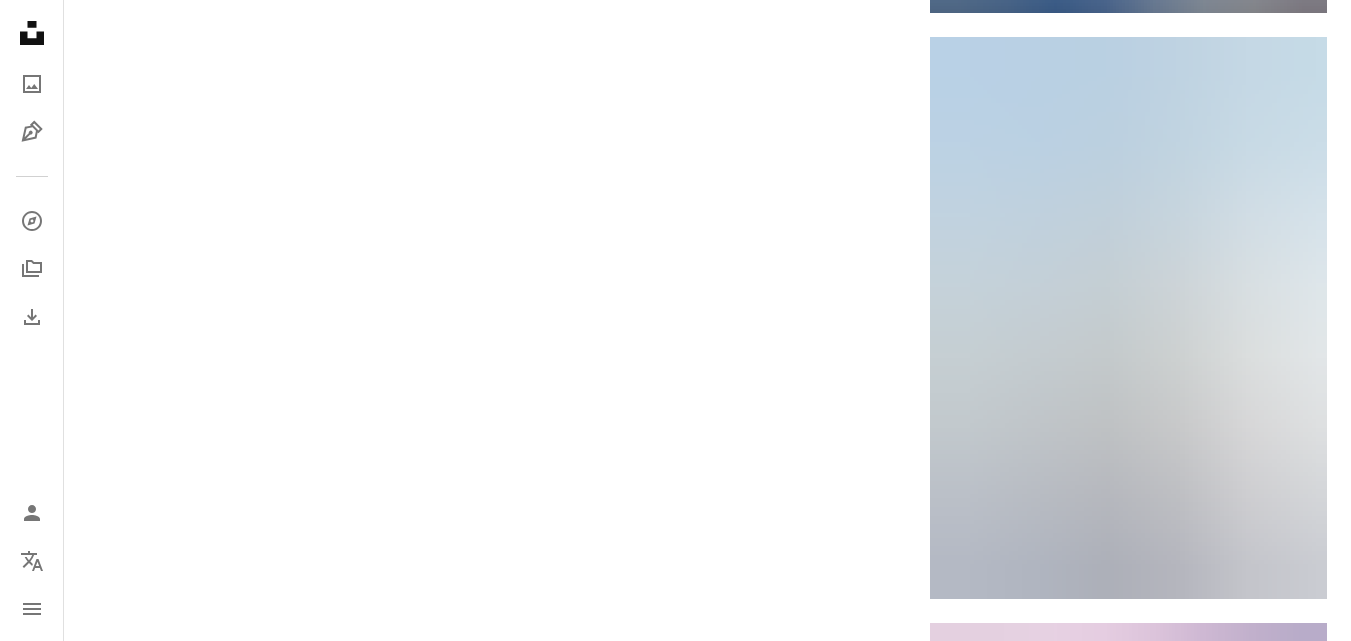 scroll, scrollTop: 3800, scrollLeft: 0, axis: vertical 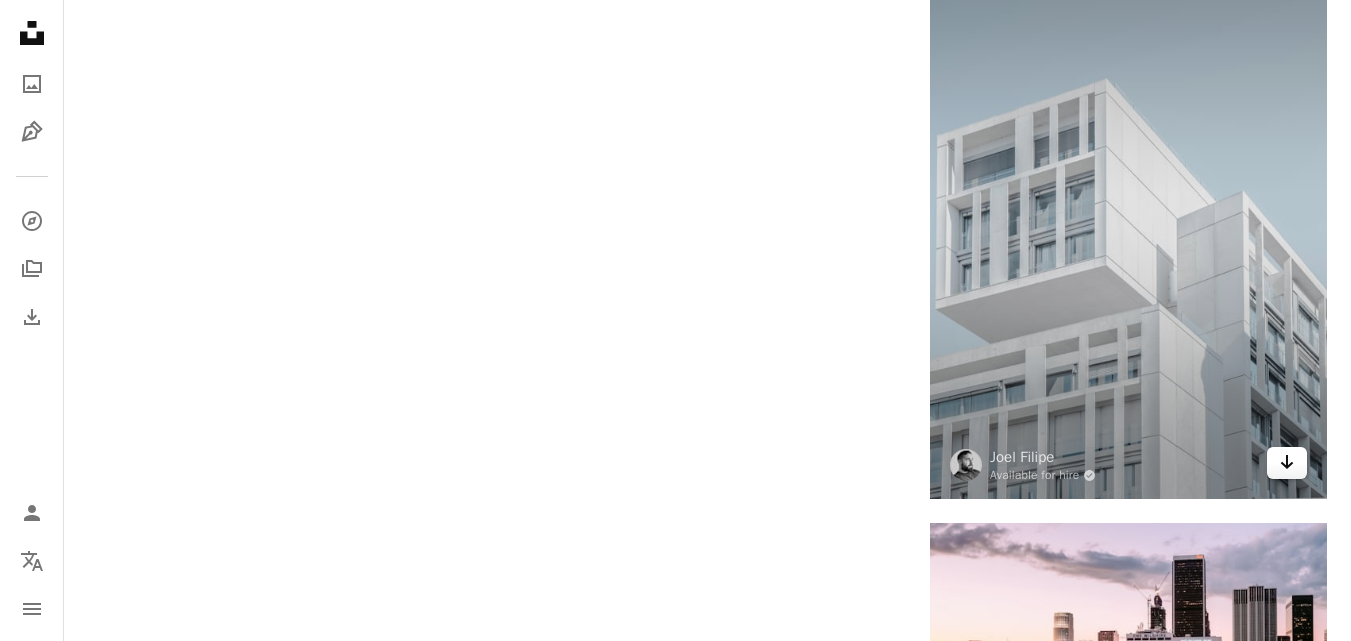 click on "Arrow pointing down" 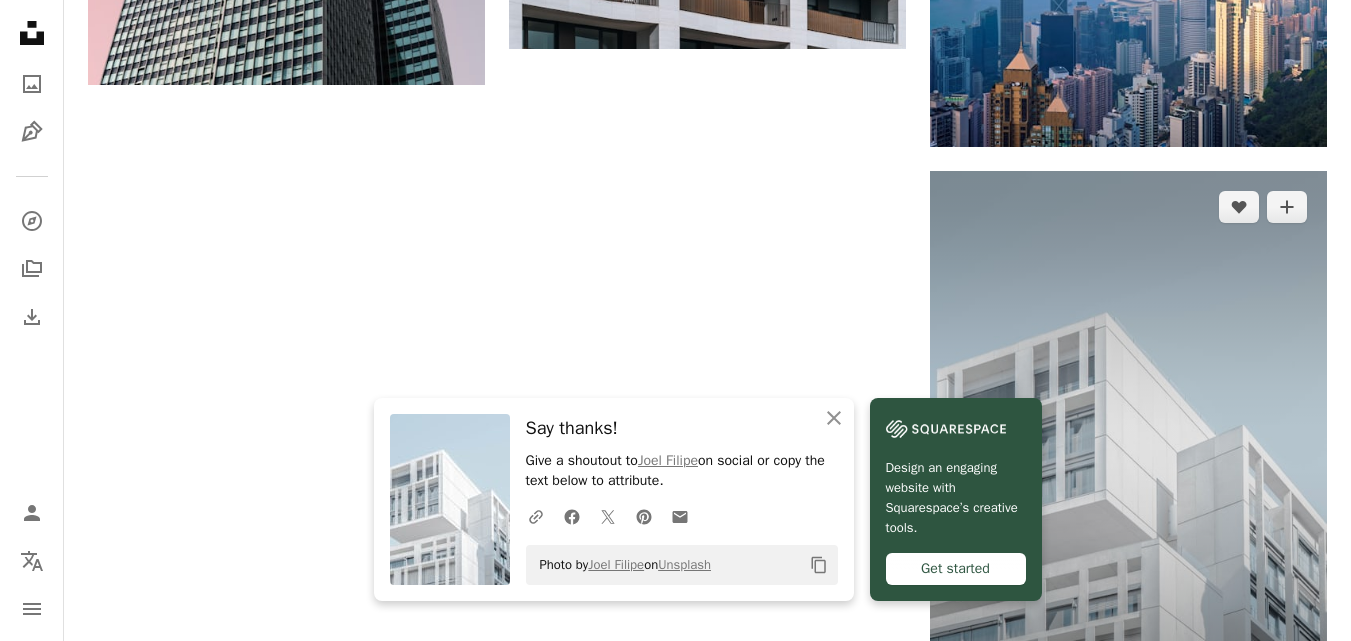 scroll, scrollTop: 3600, scrollLeft: 0, axis: vertical 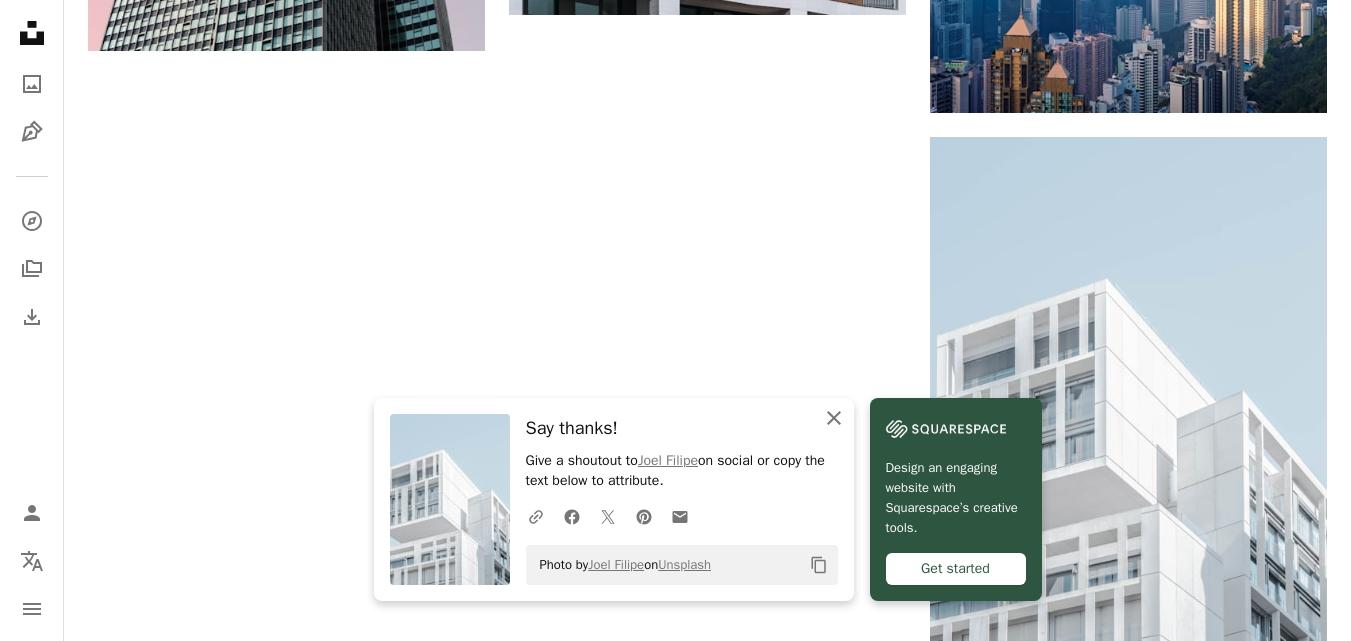 click 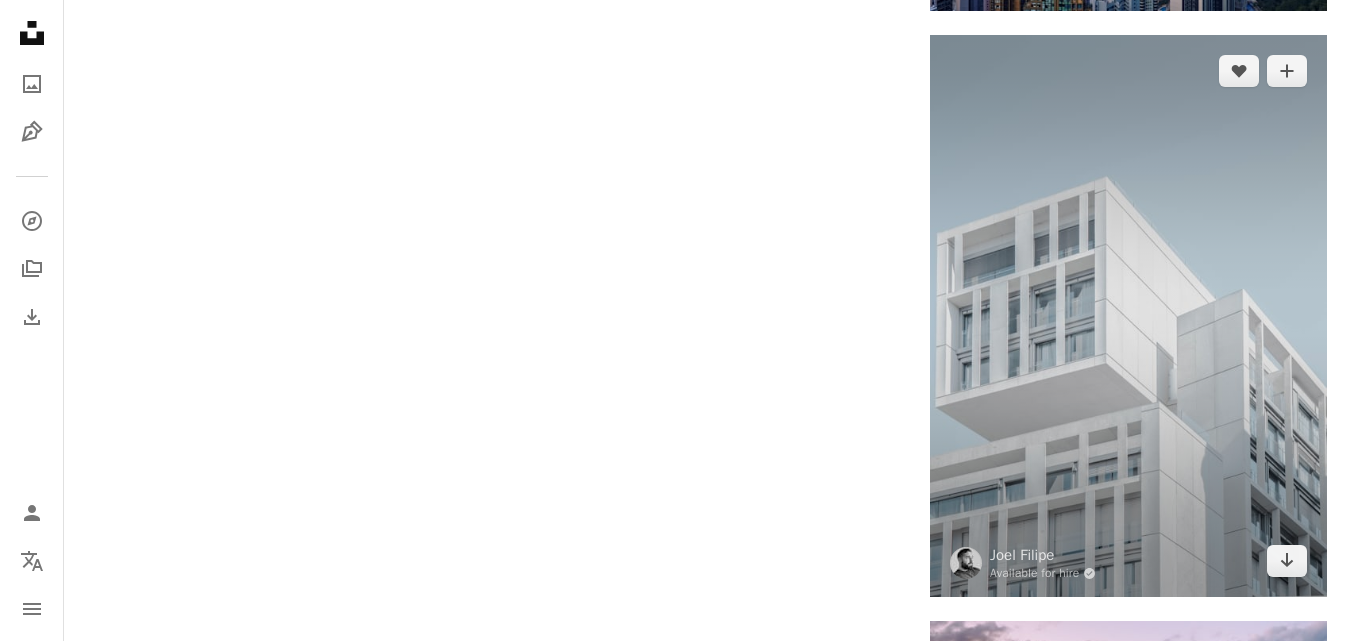 scroll, scrollTop: 3700, scrollLeft: 0, axis: vertical 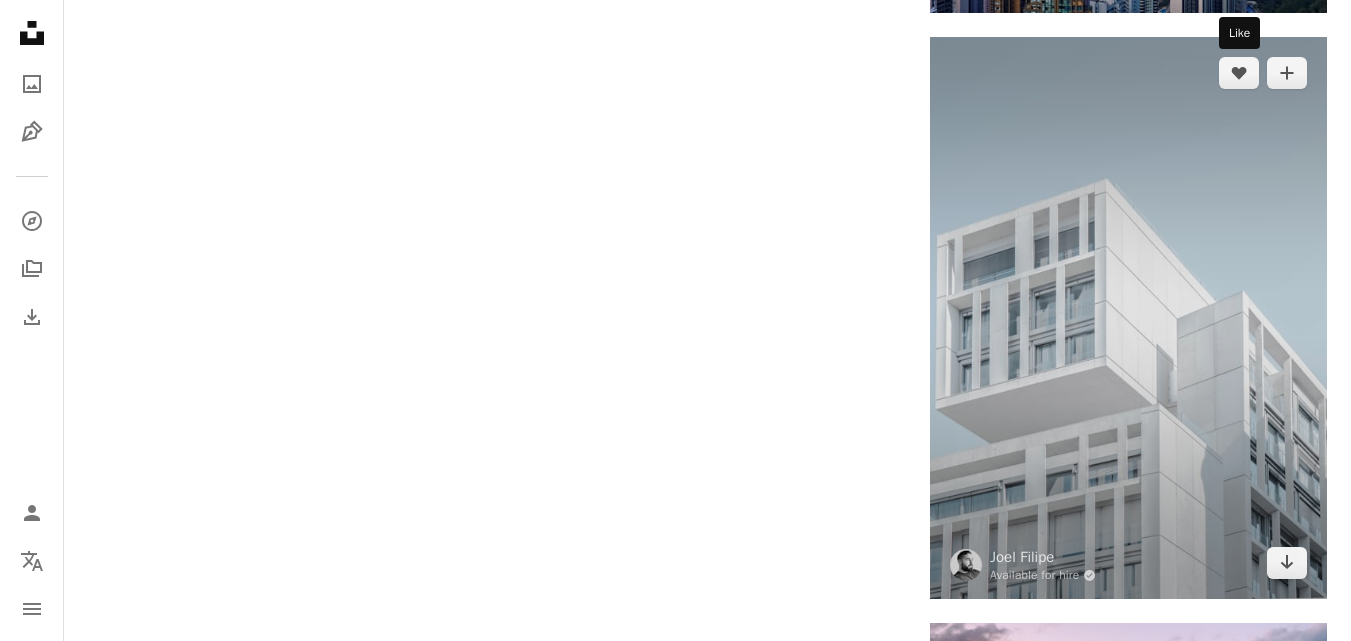 click on "A heart" at bounding box center [1239, 73] 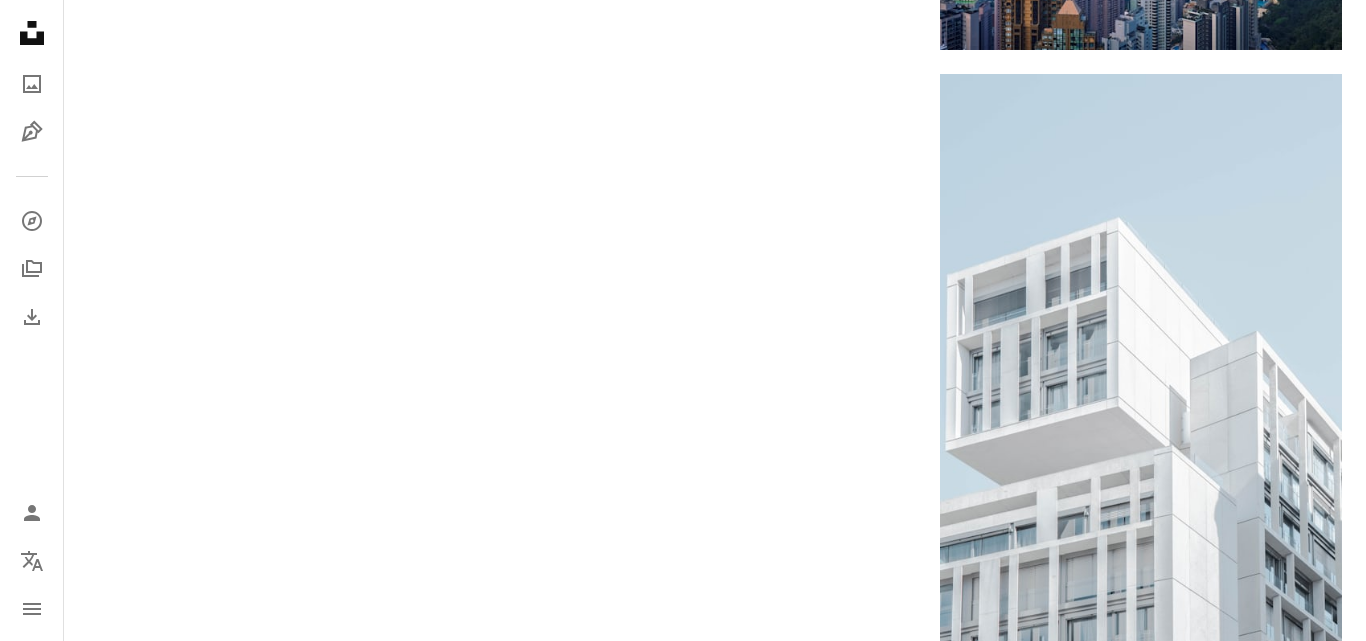 drag, startPoint x: 12, startPoint y: 14, endPoint x: 790, endPoint y: 418, distance: 876.6413 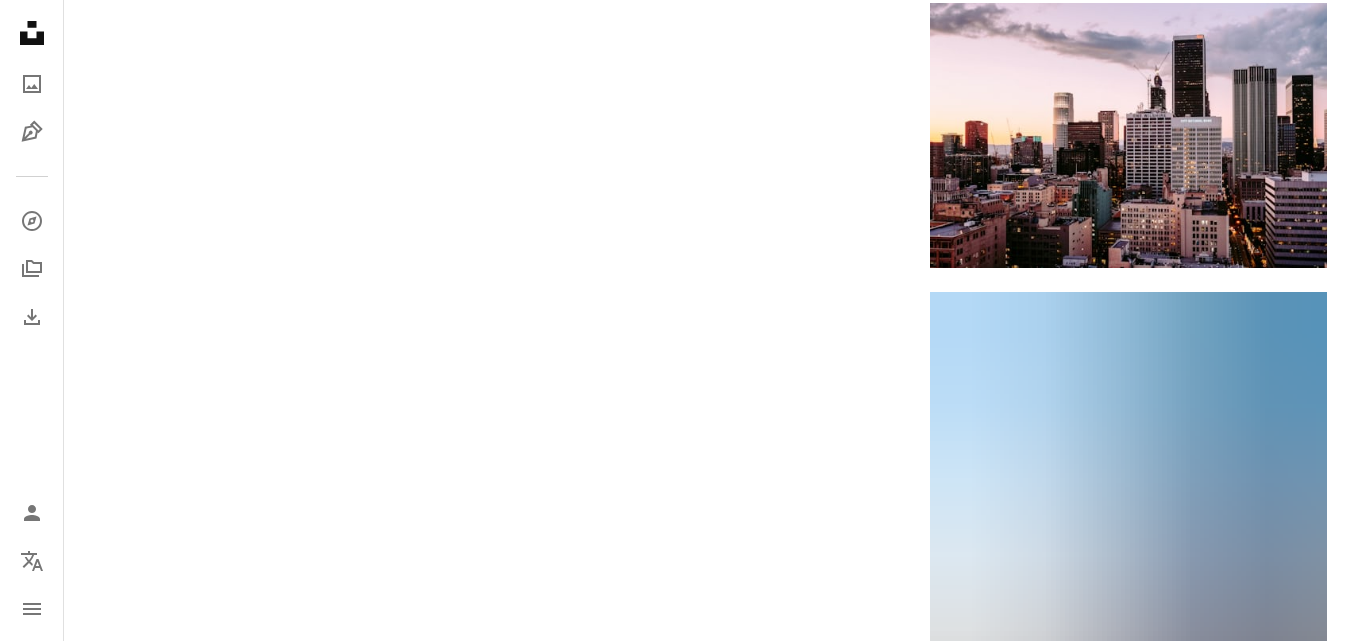 scroll, scrollTop: 4166, scrollLeft: 0, axis: vertical 